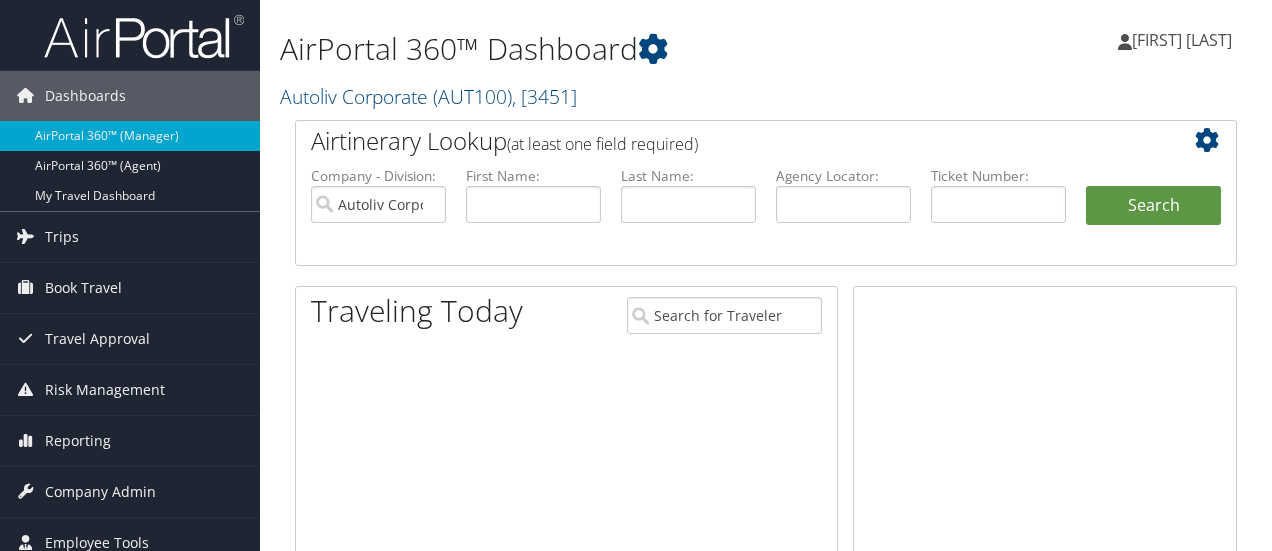scroll, scrollTop: 0, scrollLeft: 0, axis: both 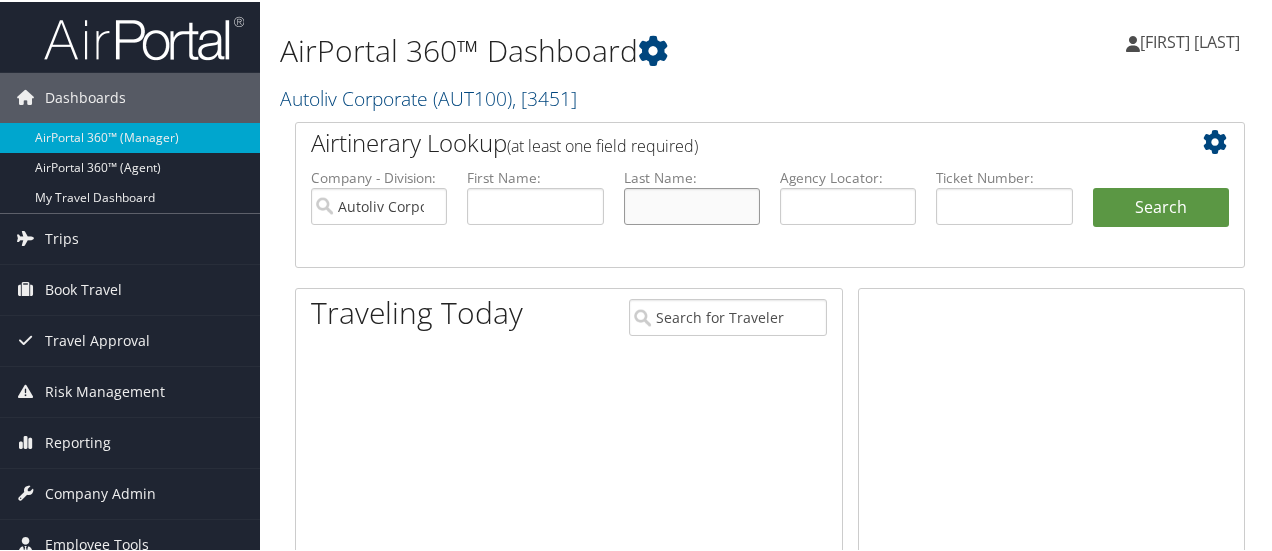 click at bounding box center [692, 204] 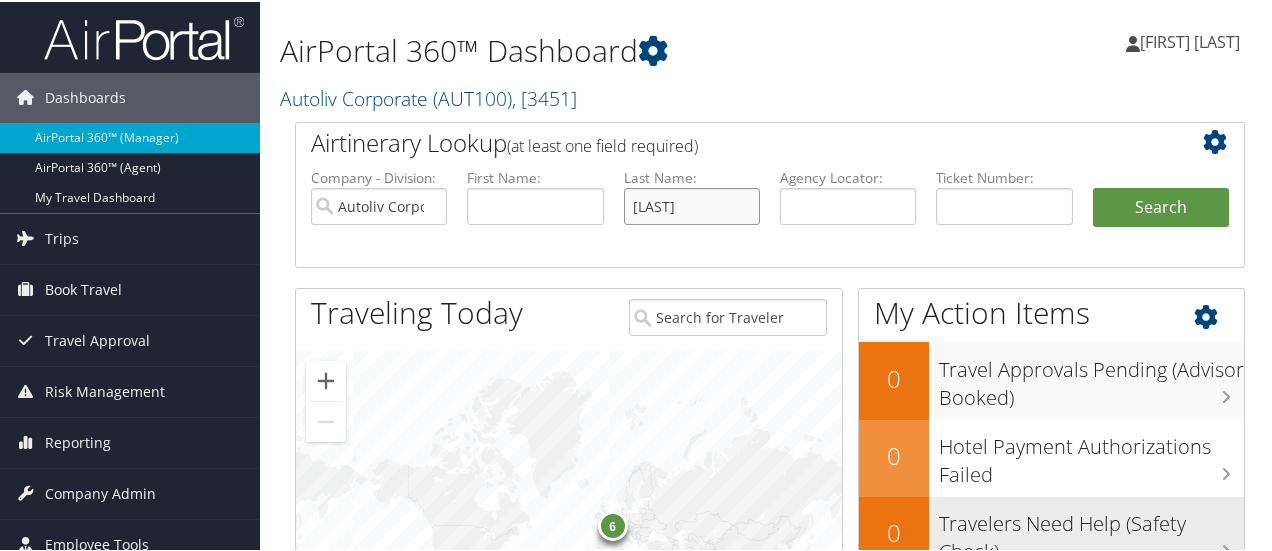type on "[LAST]" 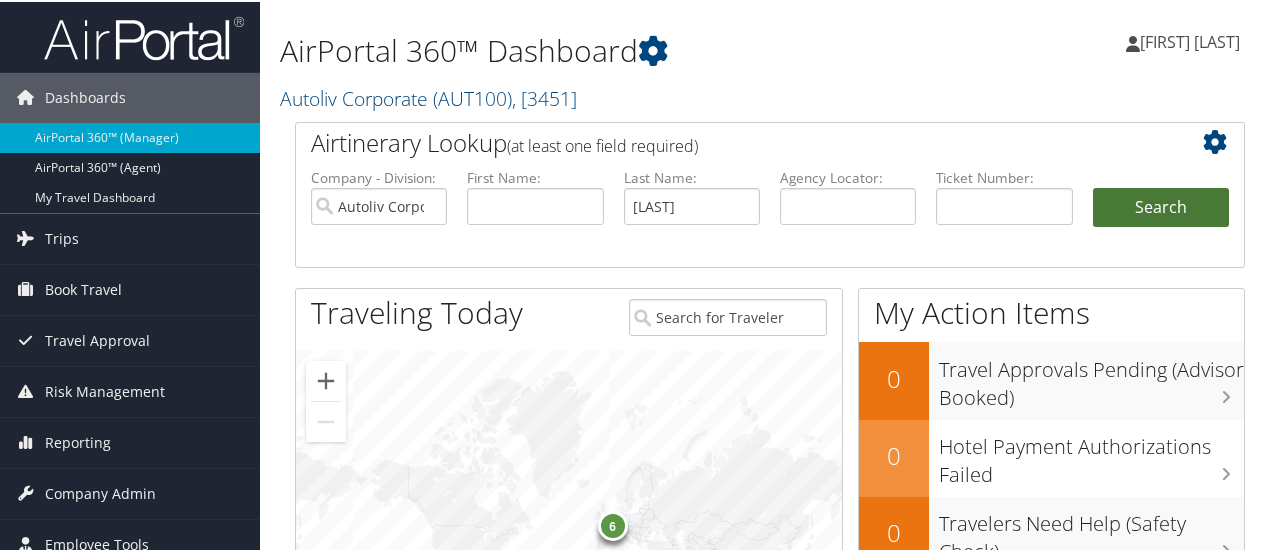 click on "Search" at bounding box center (1161, 206) 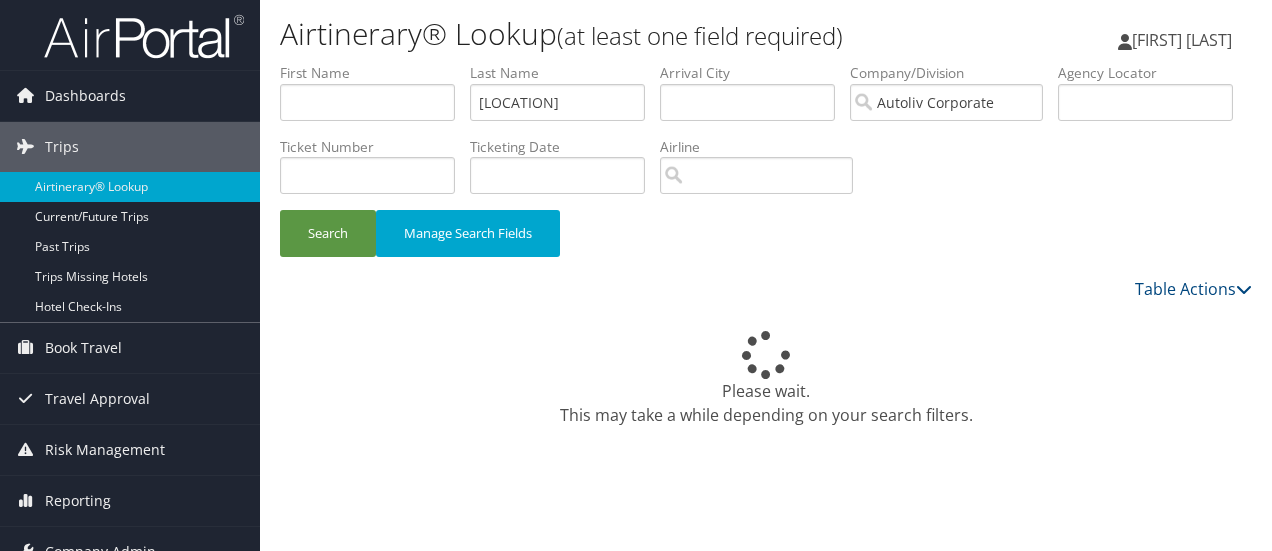 scroll, scrollTop: 0, scrollLeft: 0, axis: both 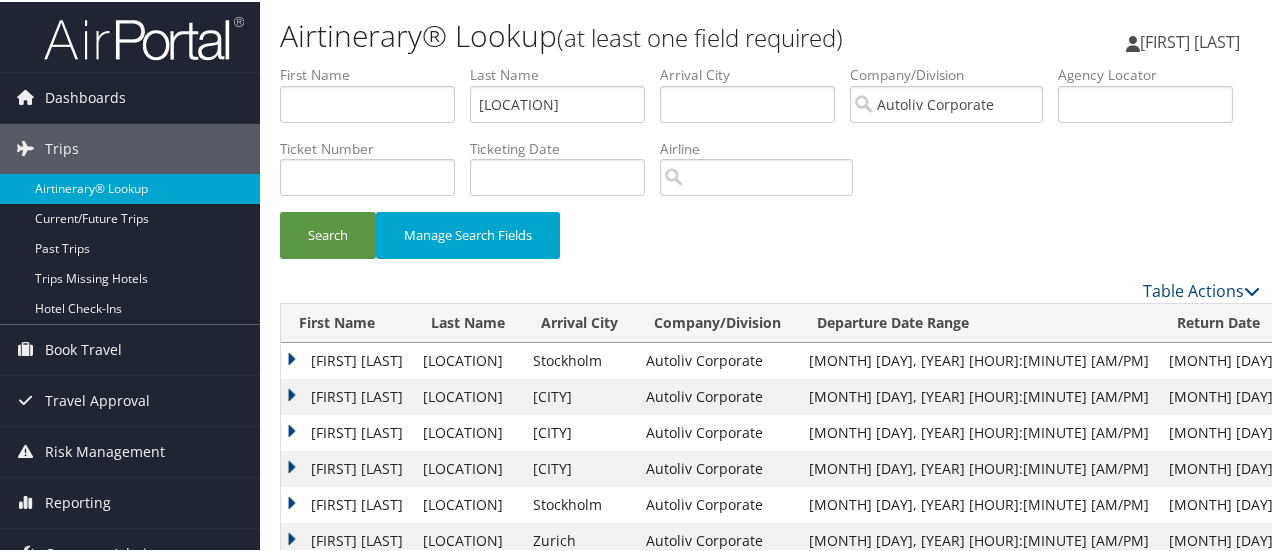 click on "[FIRST] [LAST]" at bounding box center [347, 395] 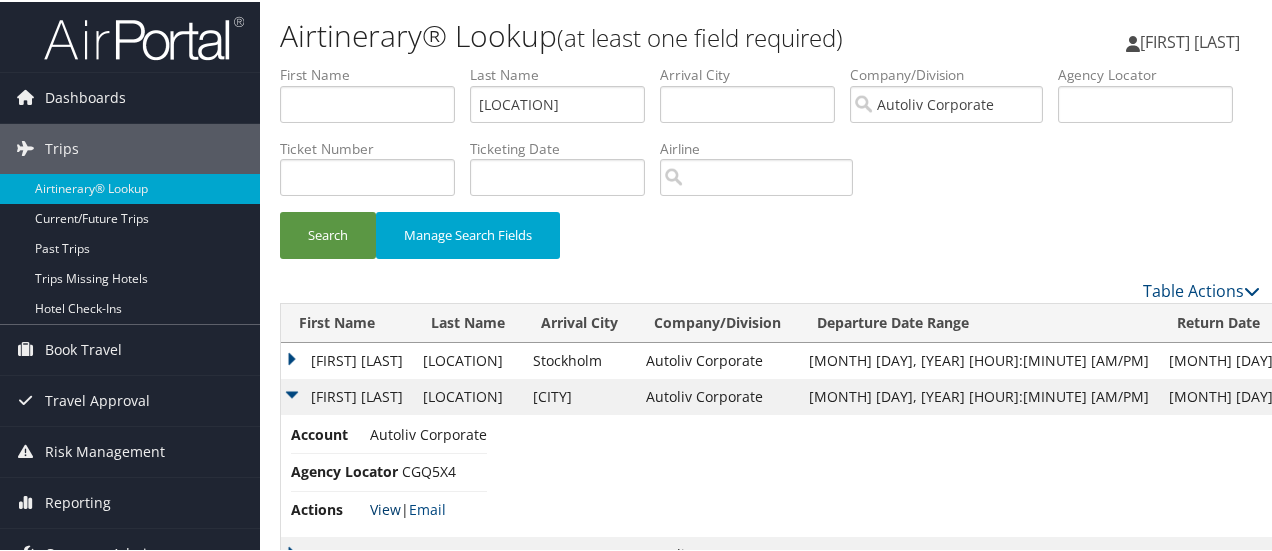 click on "View" at bounding box center (385, 507) 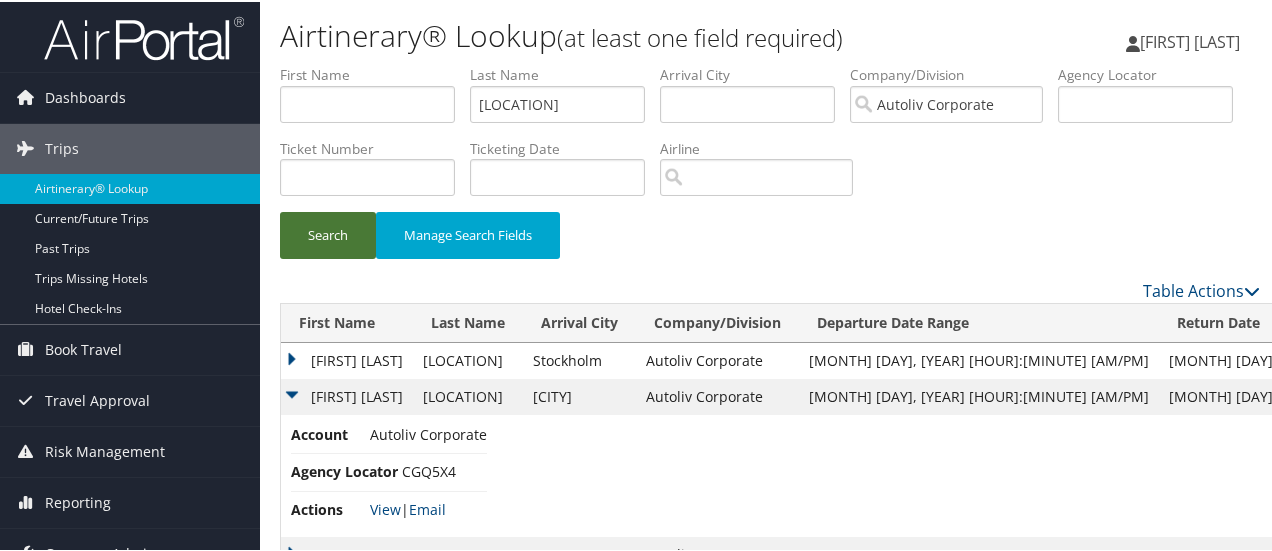 click on "Search" at bounding box center (328, 233) 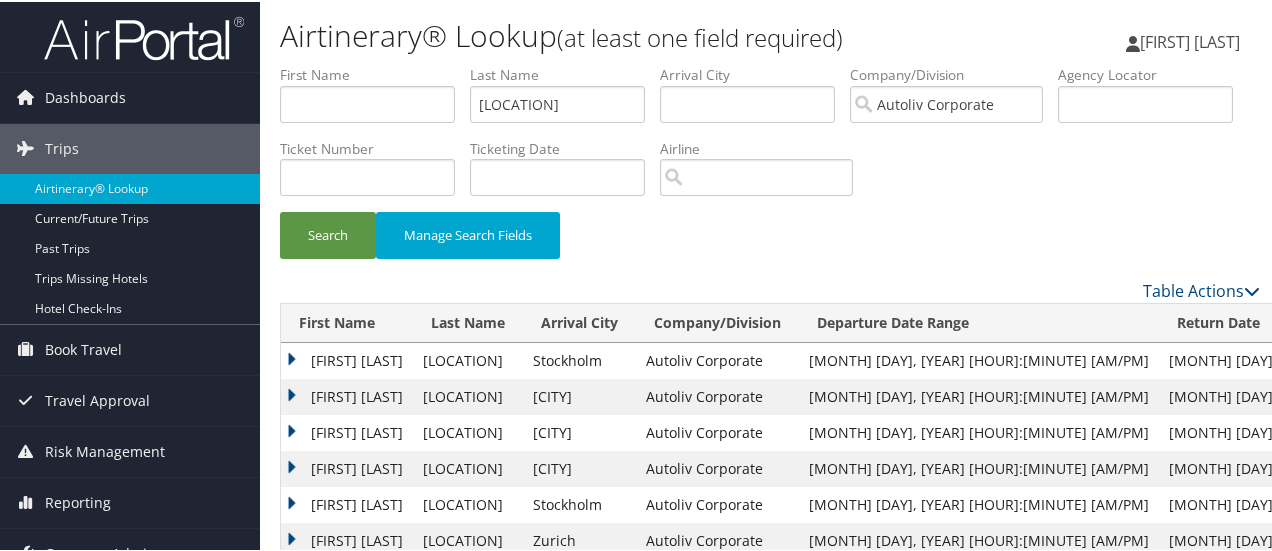 click on "ANTHONY JOSEPH" at bounding box center [347, 395] 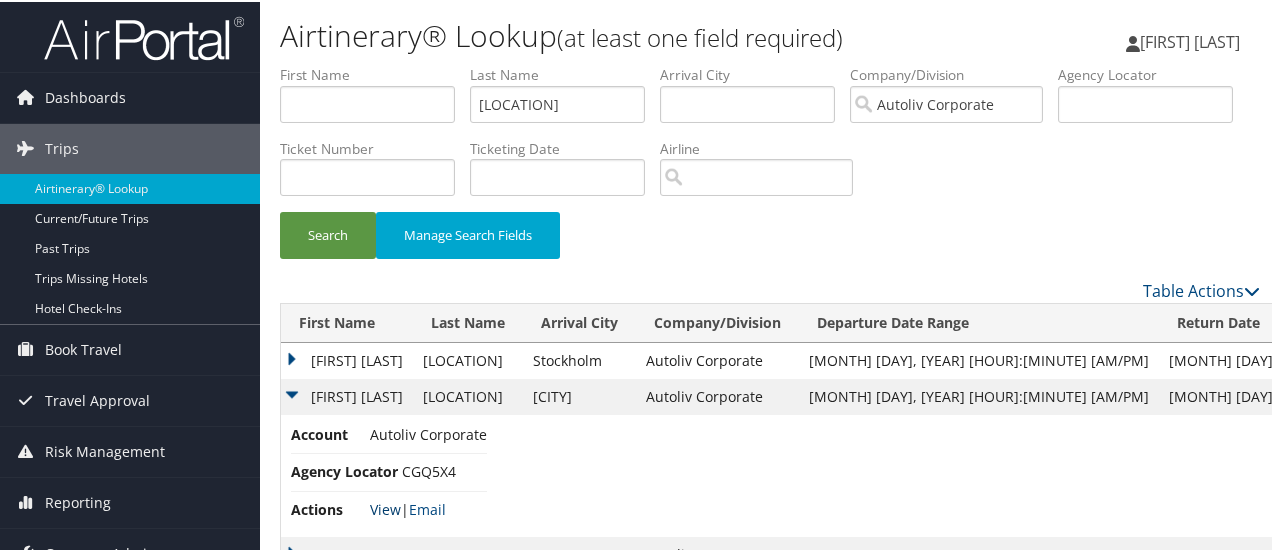 click on "View" at bounding box center (385, 507) 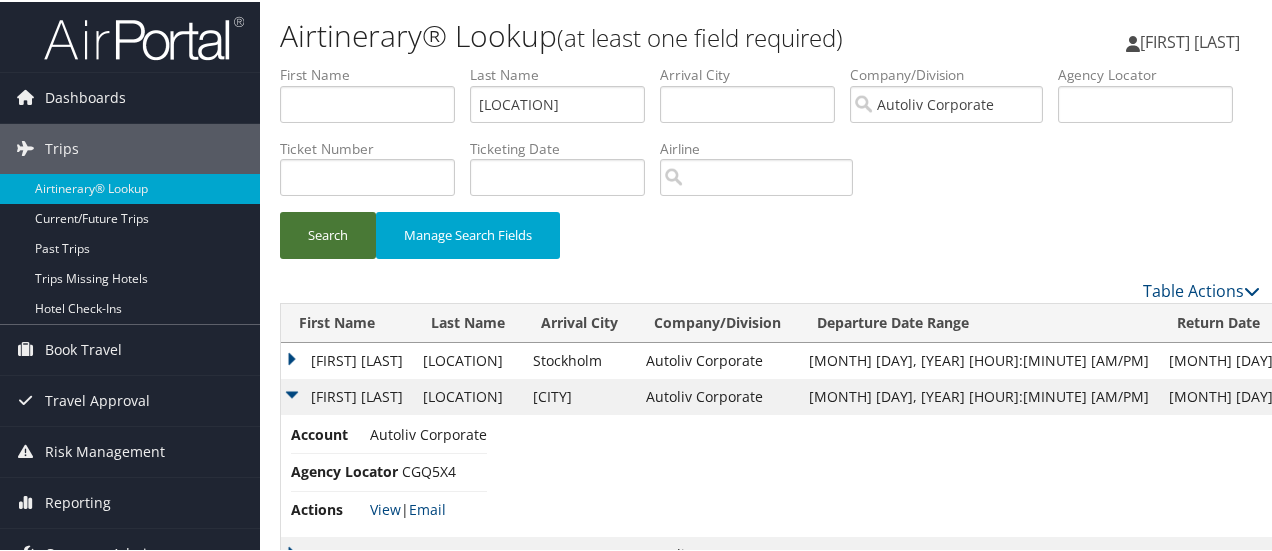 click on "Search" at bounding box center (328, 233) 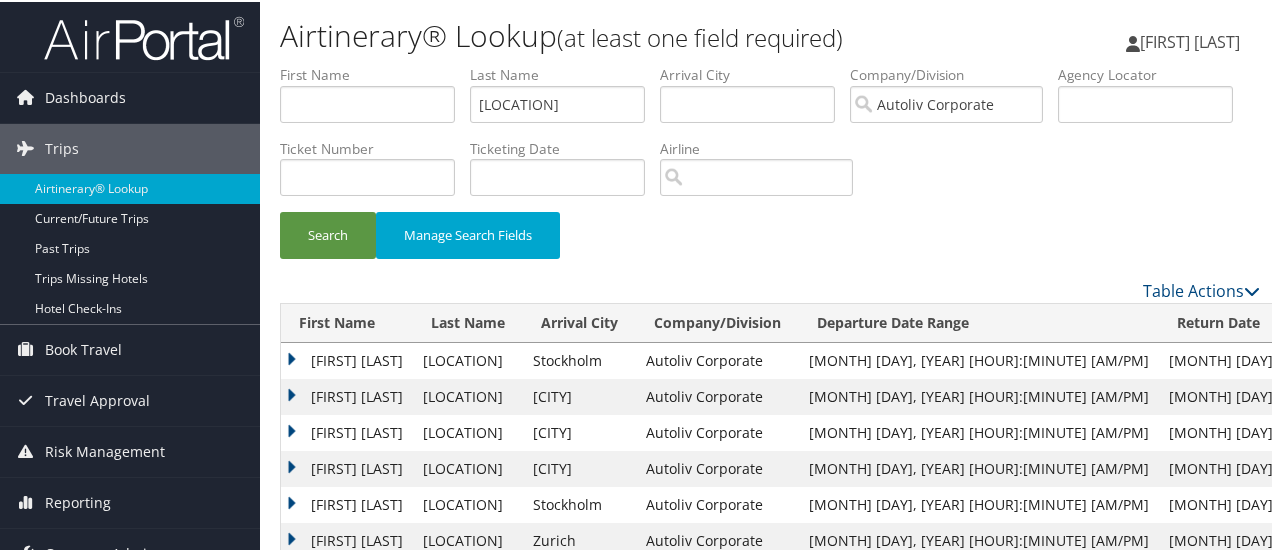 click on "ANTHONY JOSEPH" at bounding box center [347, 395] 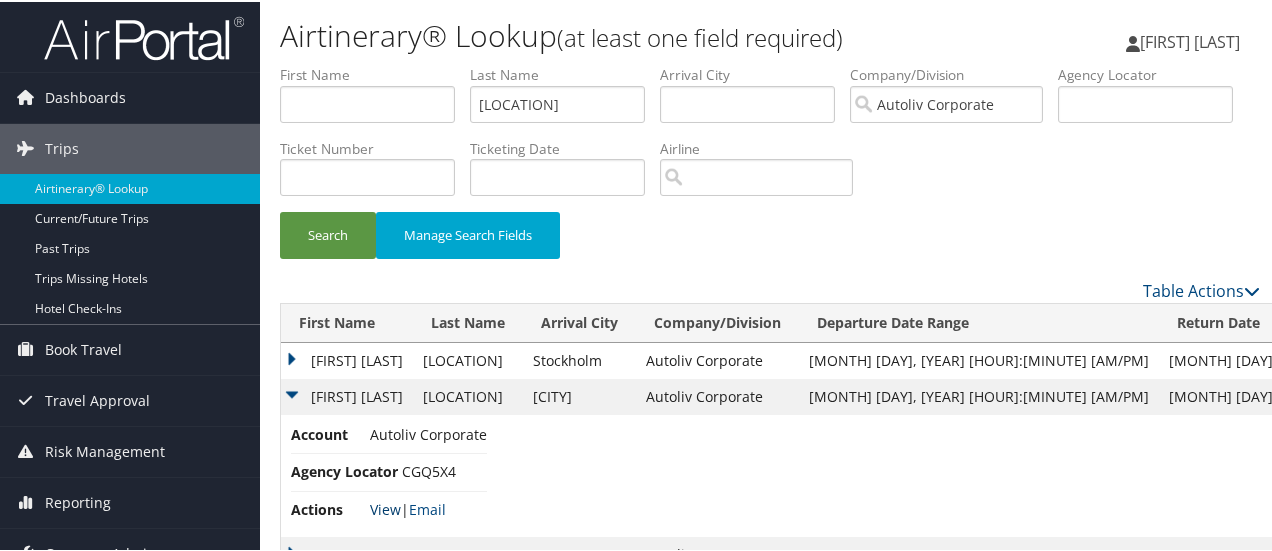 click on "View" at bounding box center (385, 507) 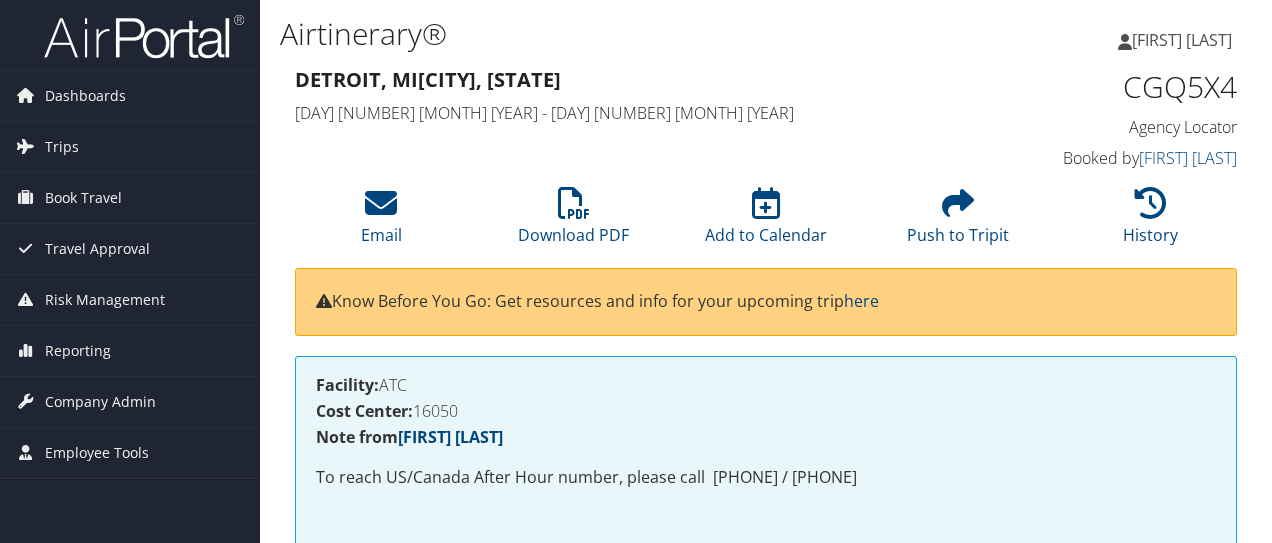 scroll, scrollTop: 0, scrollLeft: 0, axis: both 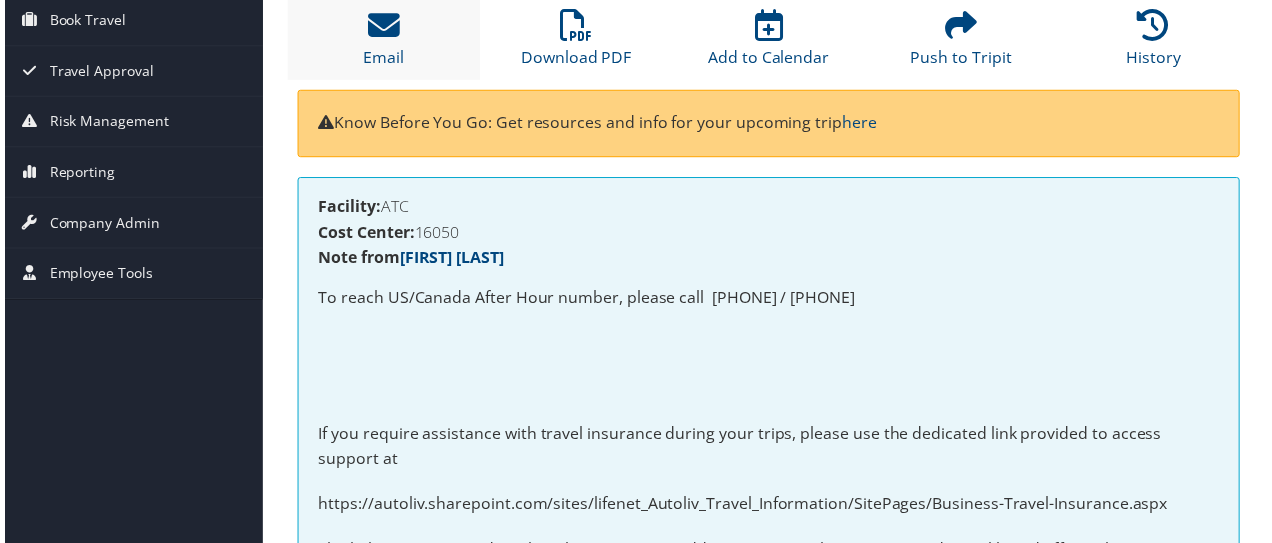 click on "Email" at bounding box center (382, 40) 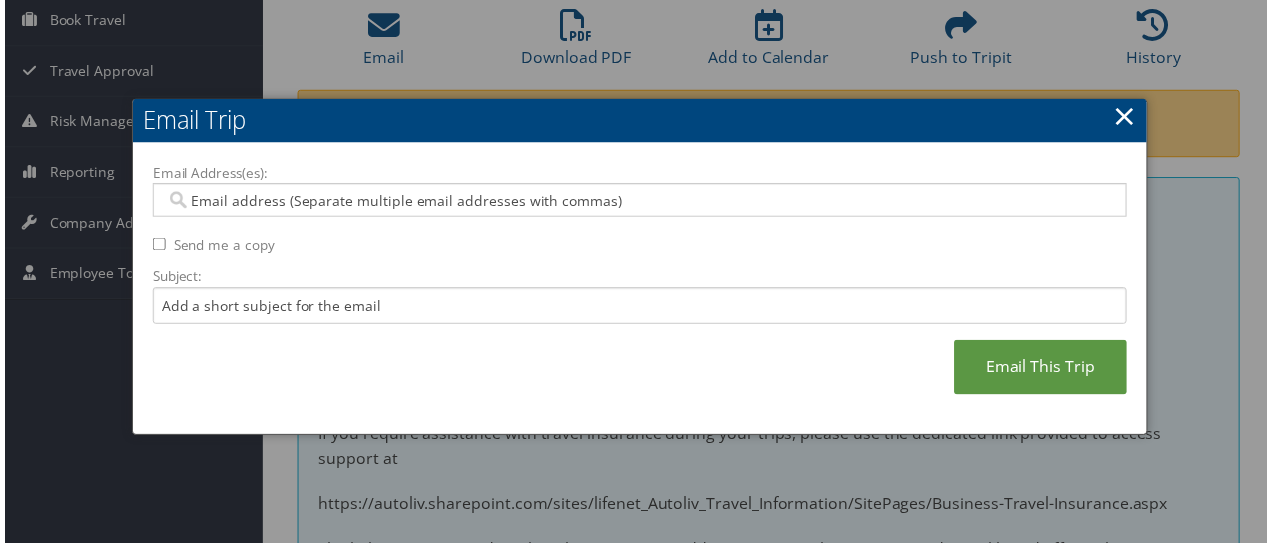 click on "Email Address(es):" at bounding box center (640, 202) 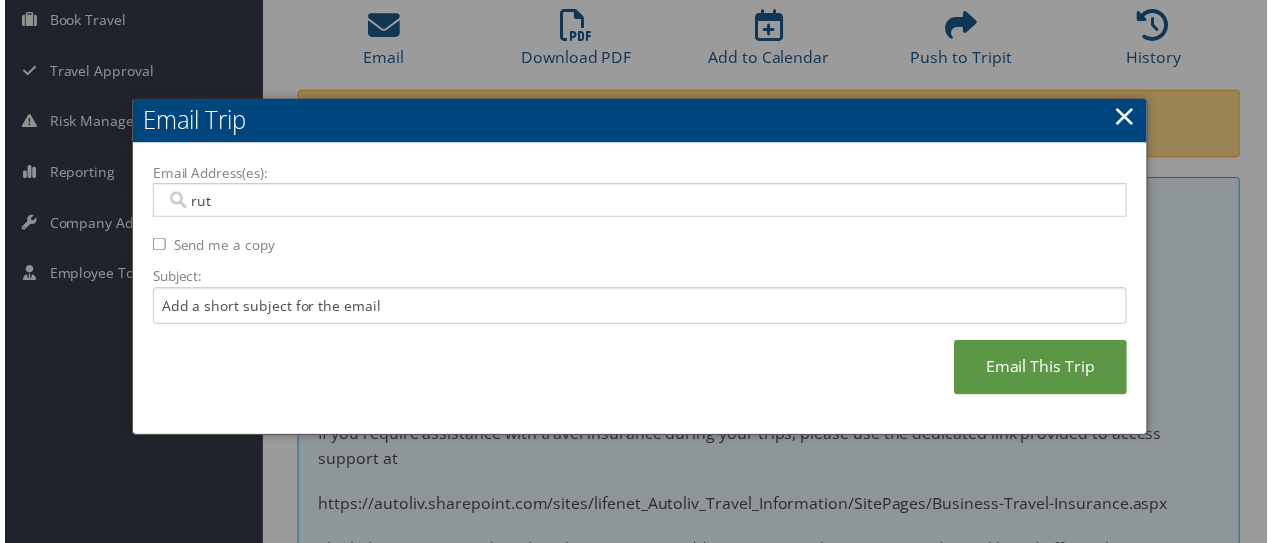 type on "ruth" 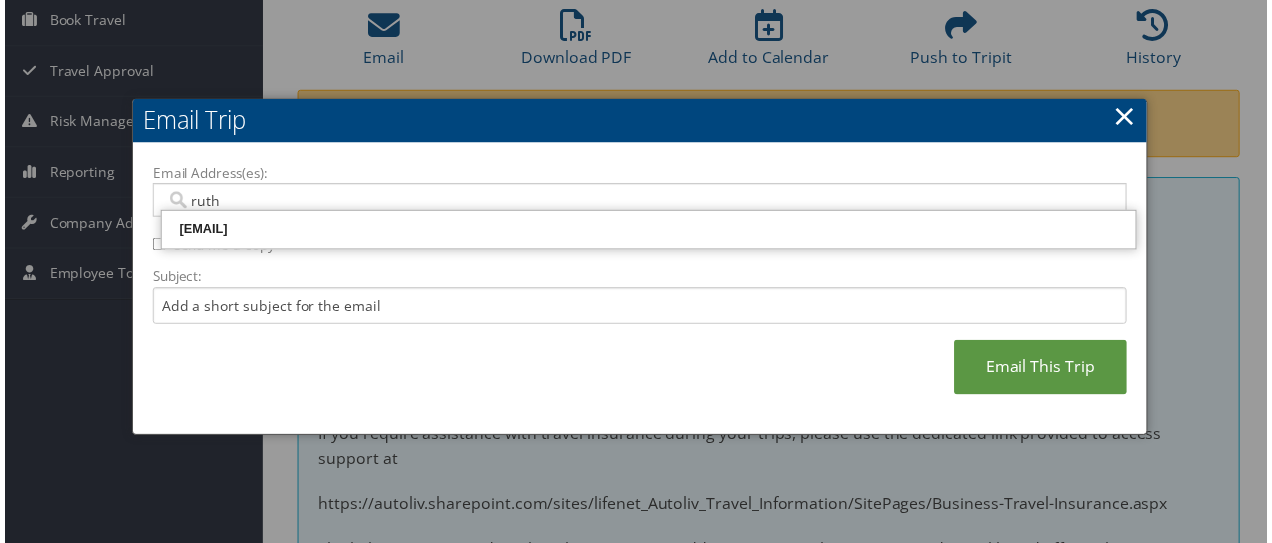 click on "RUTH.WILKENING@AUTOLIV.COM" at bounding box center [649, 231] 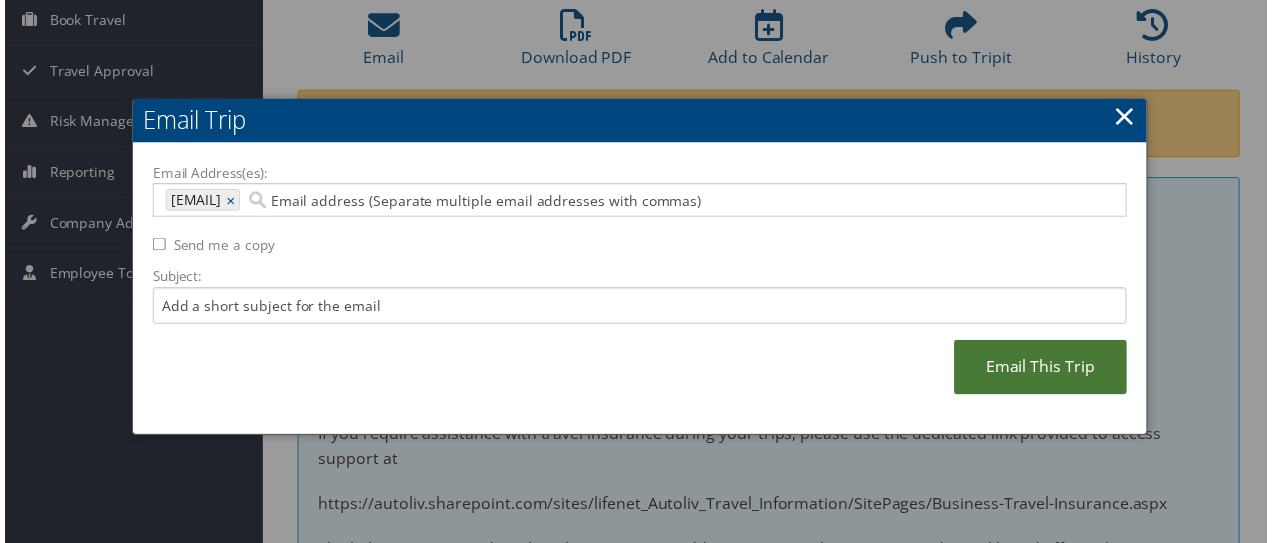 click on "Email This Trip" at bounding box center [1044, 370] 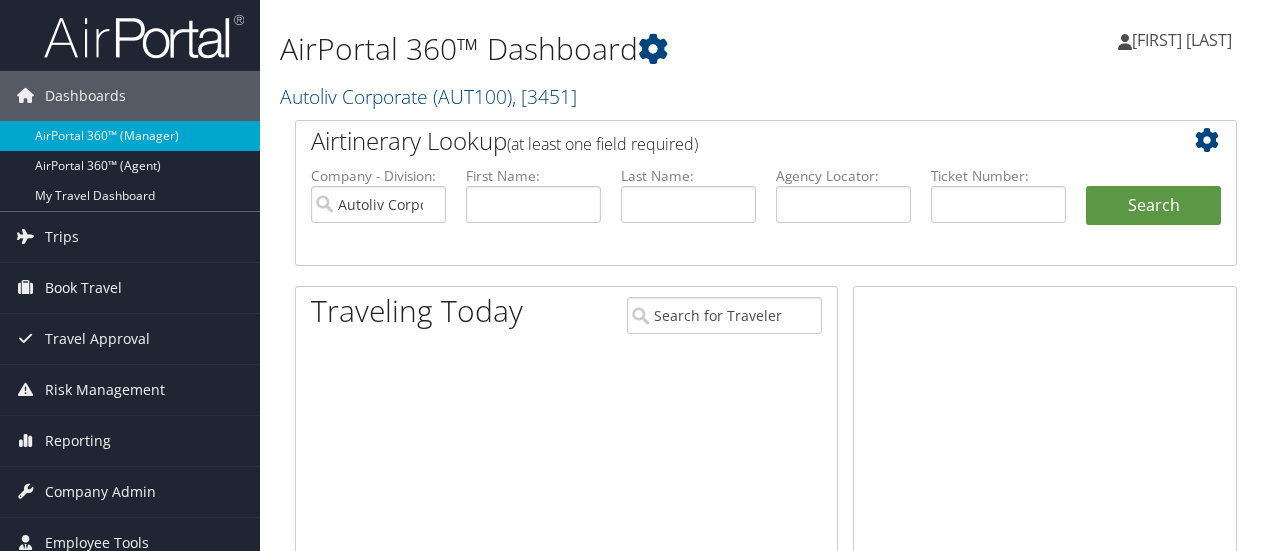 scroll, scrollTop: 0, scrollLeft: 0, axis: both 